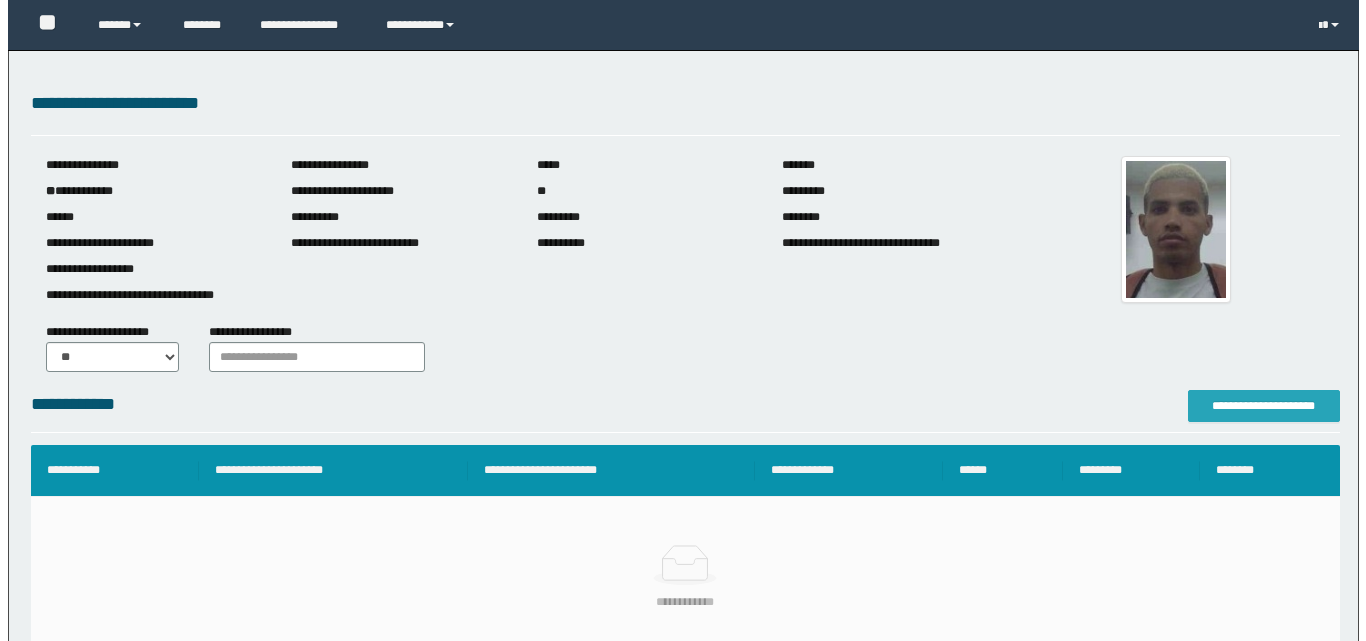 scroll, scrollTop: 0, scrollLeft: 0, axis: both 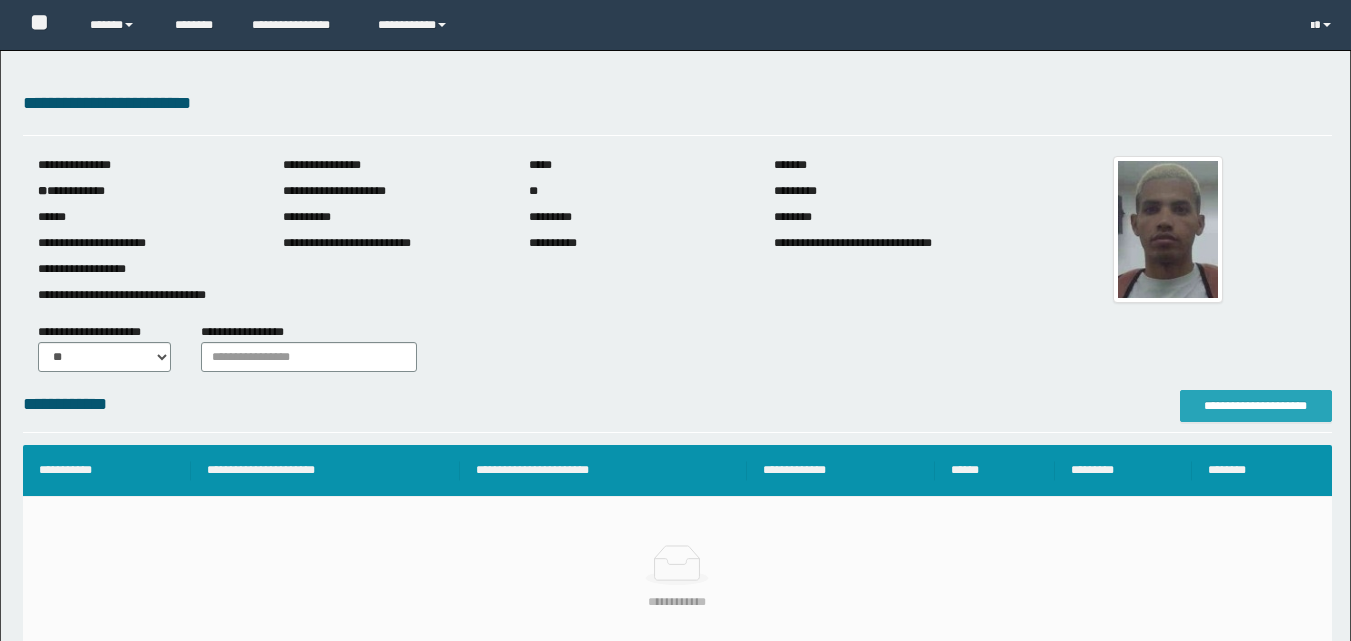 click on "**********" at bounding box center (1256, 406) 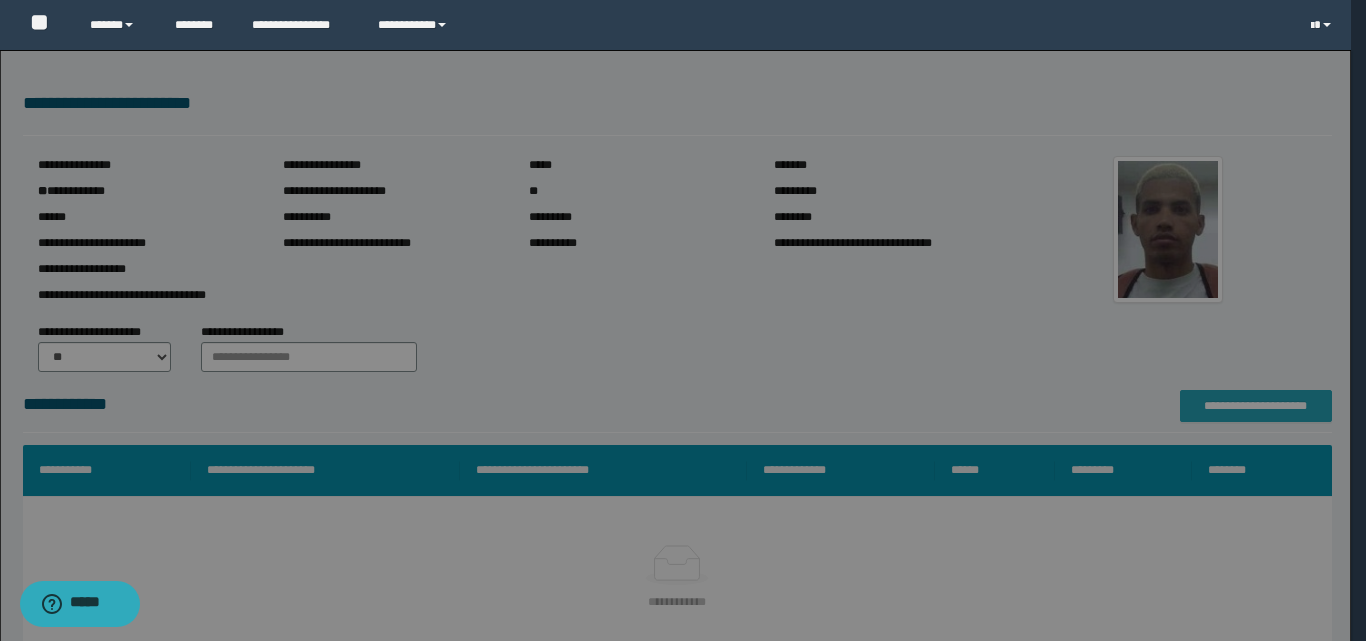 scroll, scrollTop: 0, scrollLeft: 0, axis: both 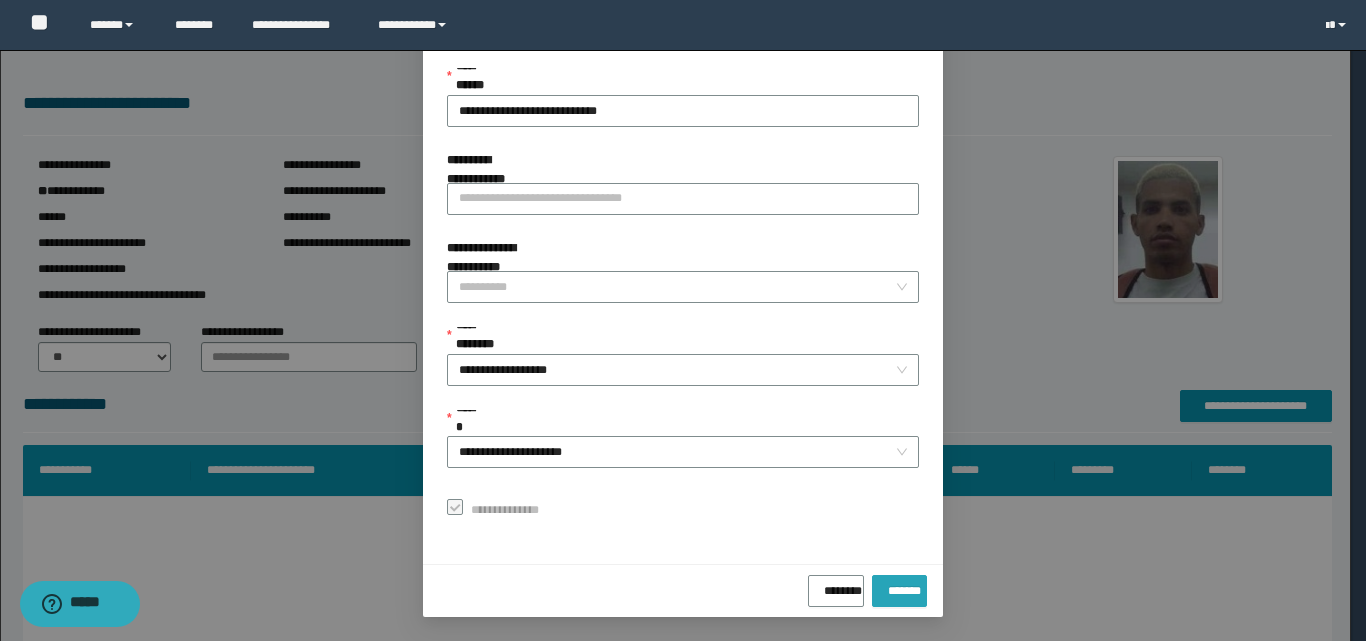 click on "*******" at bounding box center (899, 587) 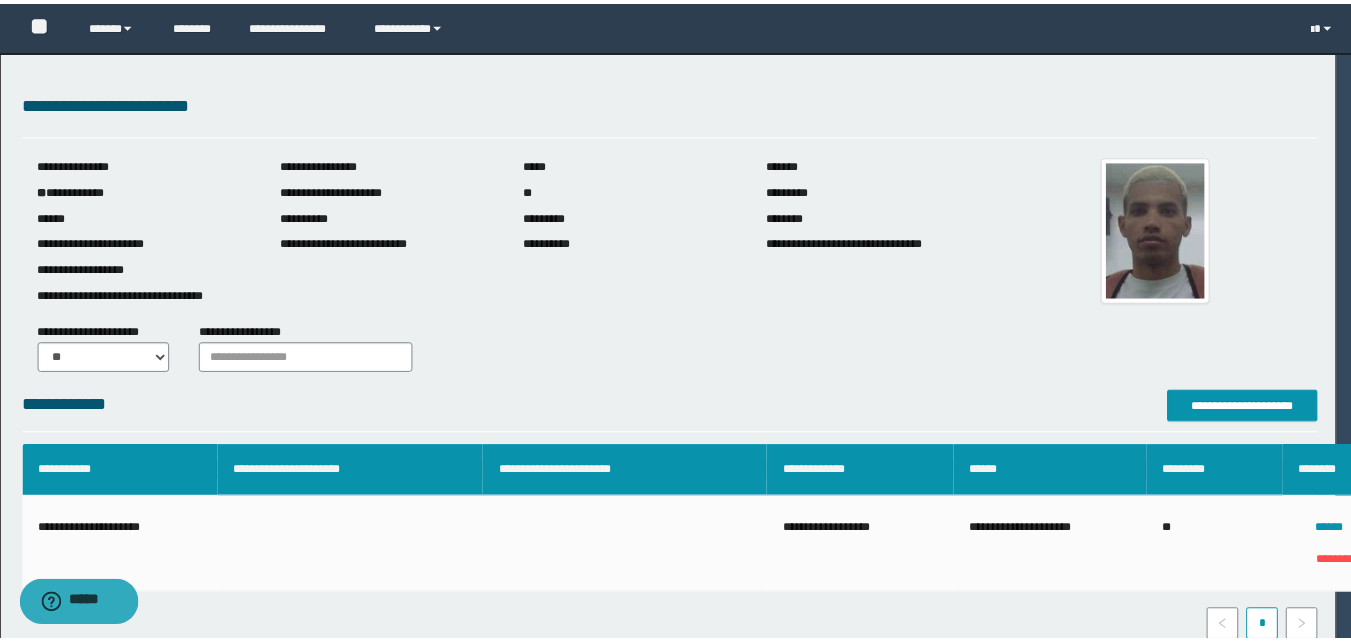 scroll, scrollTop: 64, scrollLeft: 0, axis: vertical 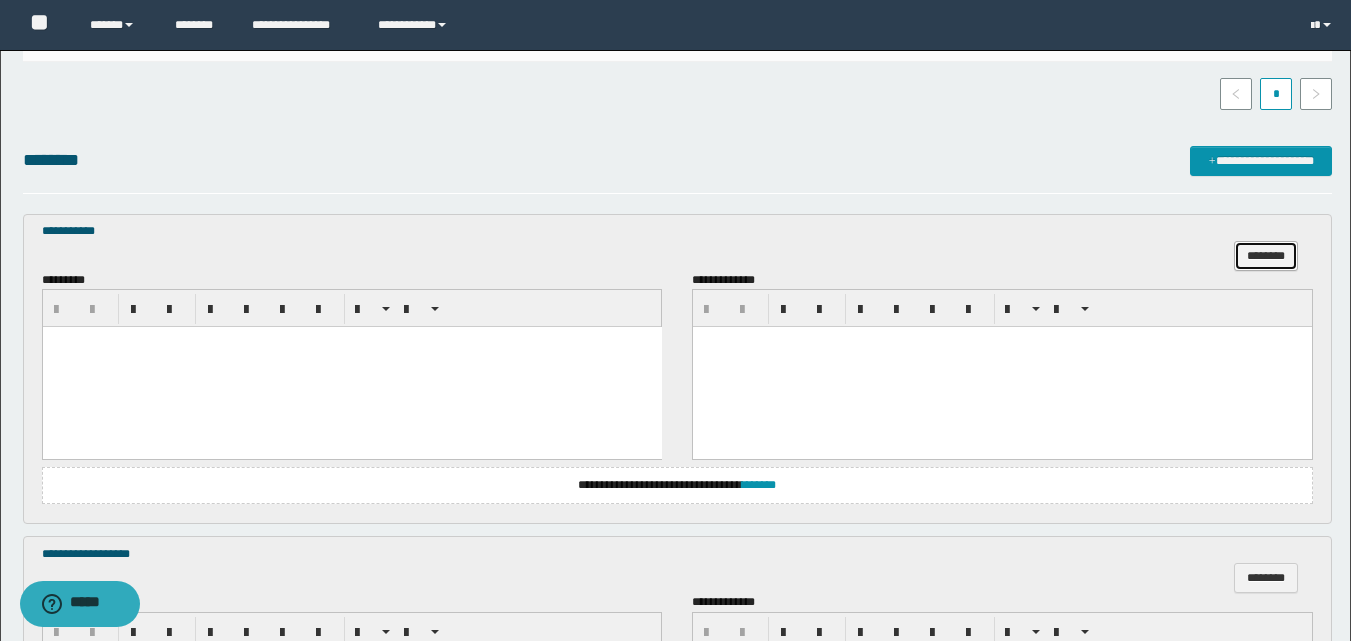 click on "********" at bounding box center [1266, 256] 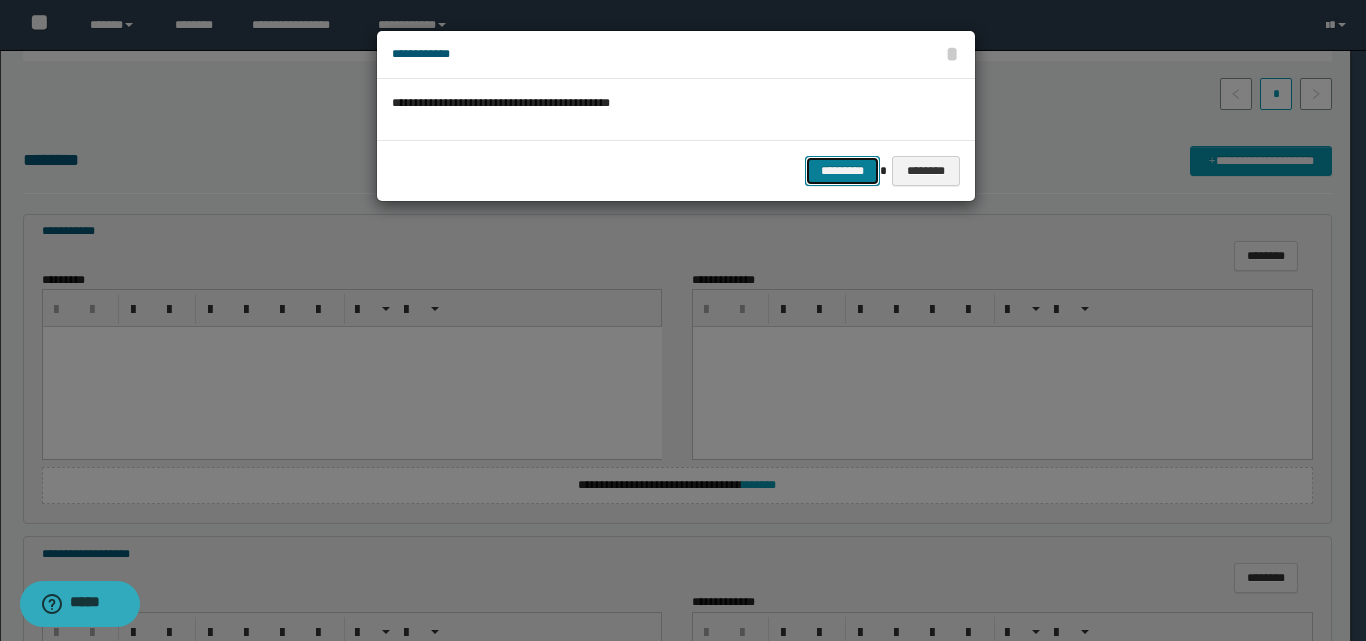 click on "*********" at bounding box center (842, 171) 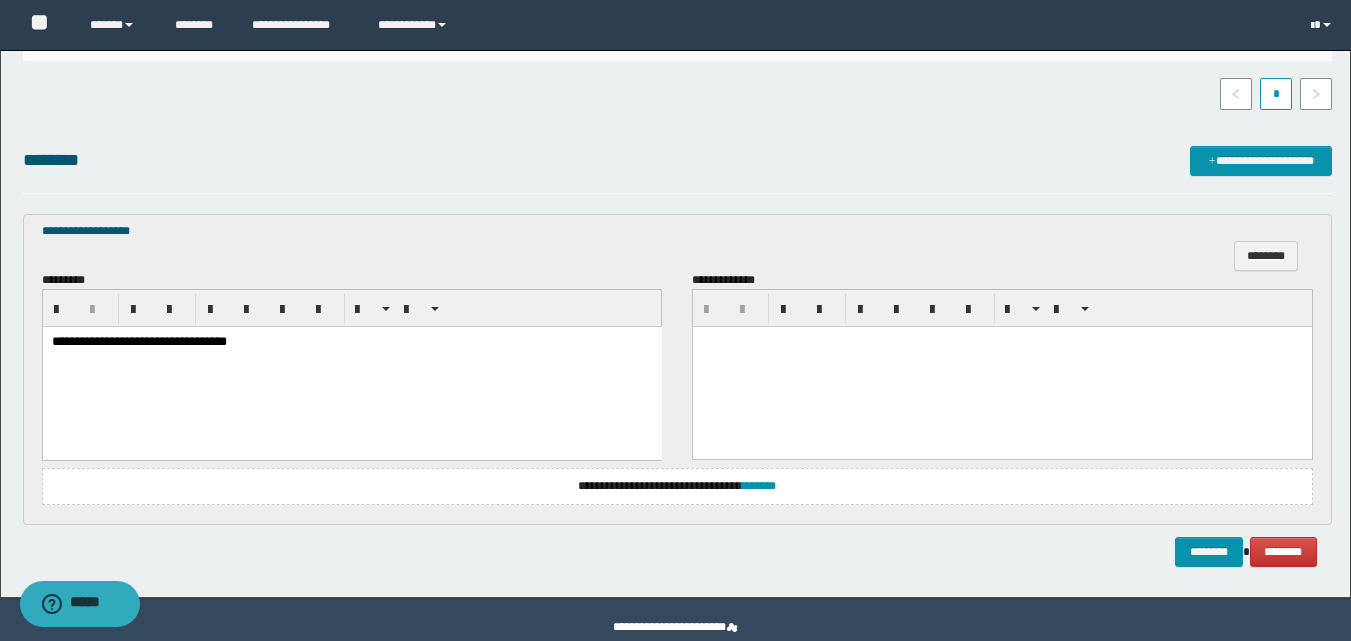 scroll, scrollTop: 535, scrollLeft: 0, axis: vertical 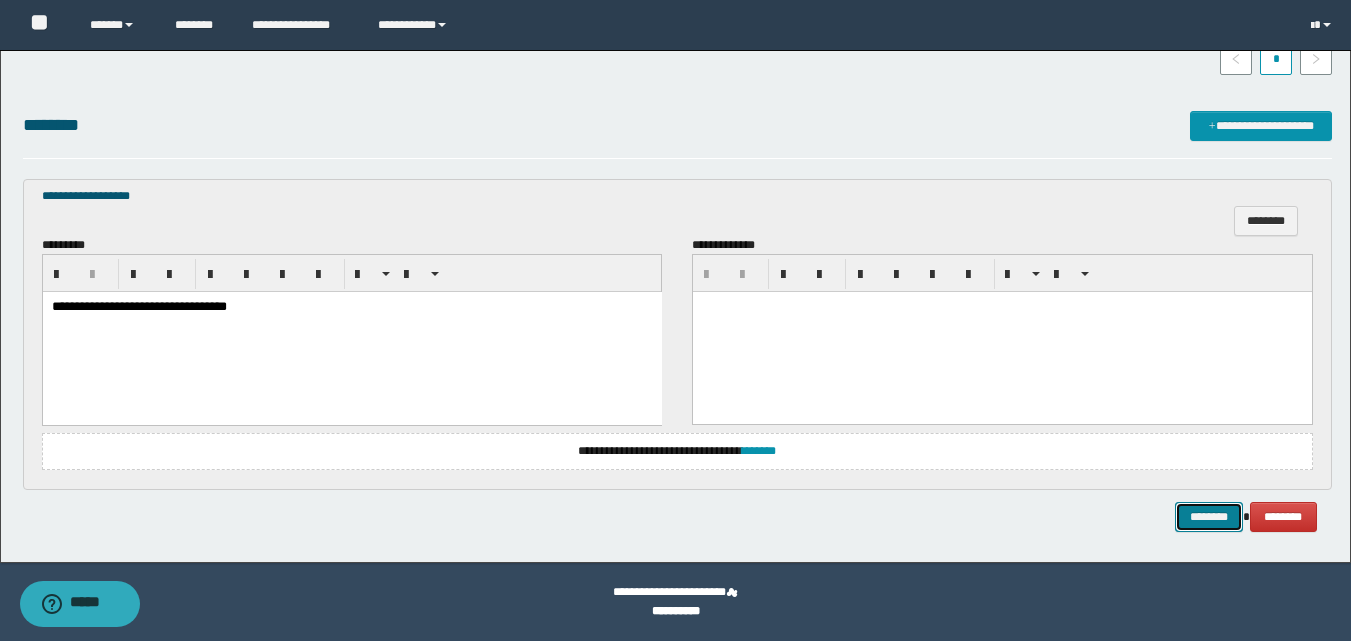 drag, startPoint x: 1221, startPoint y: 512, endPoint x: 1222, endPoint y: 496, distance: 16.03122 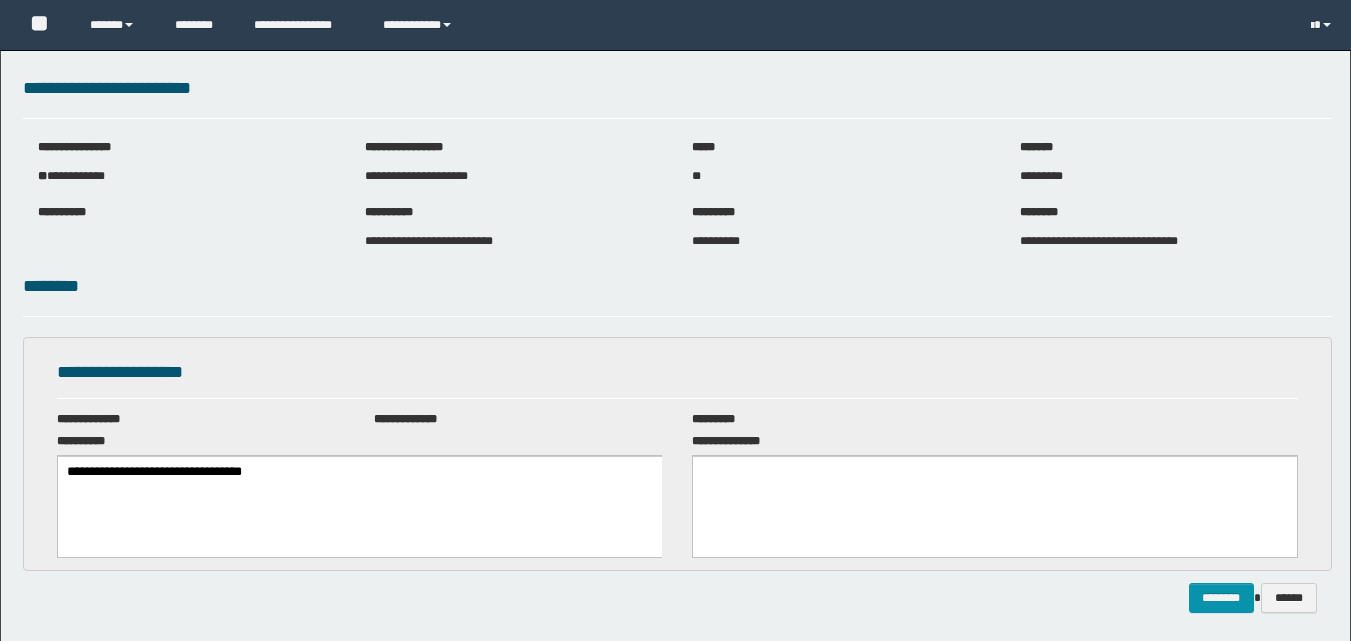 scroll, scrollTop: 0, scrollLeft: 0, axis: both 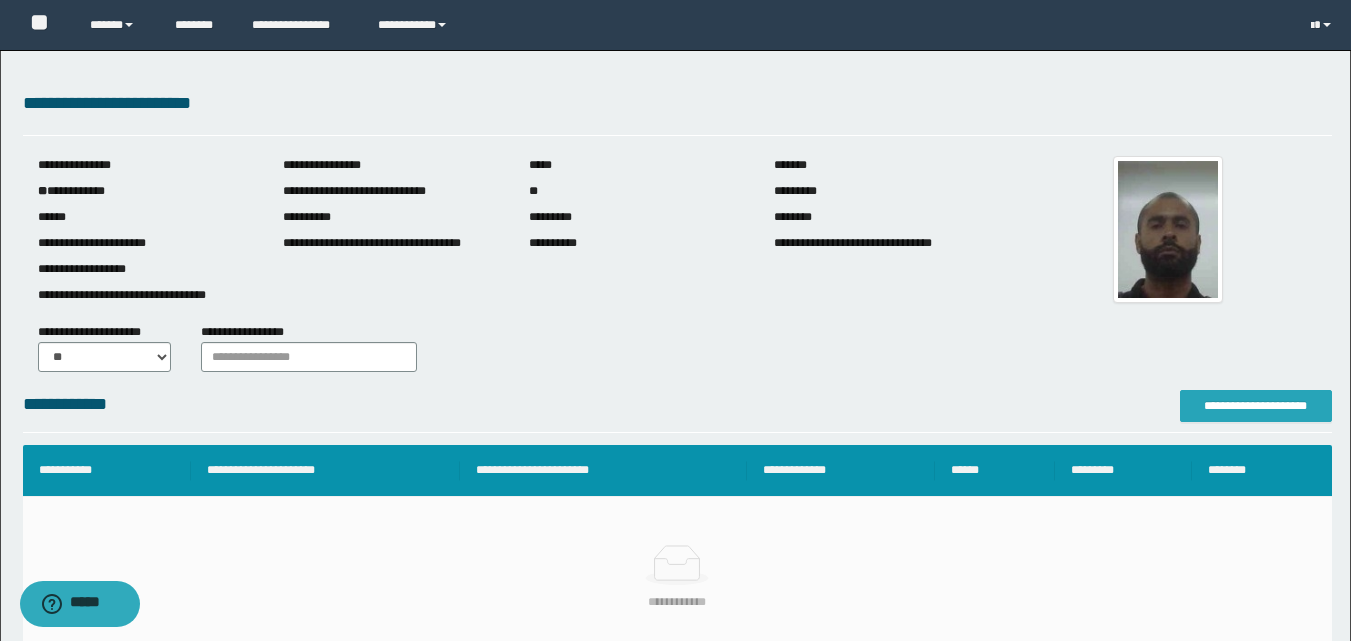 click on "**********" at bounding box center [1256, 406] 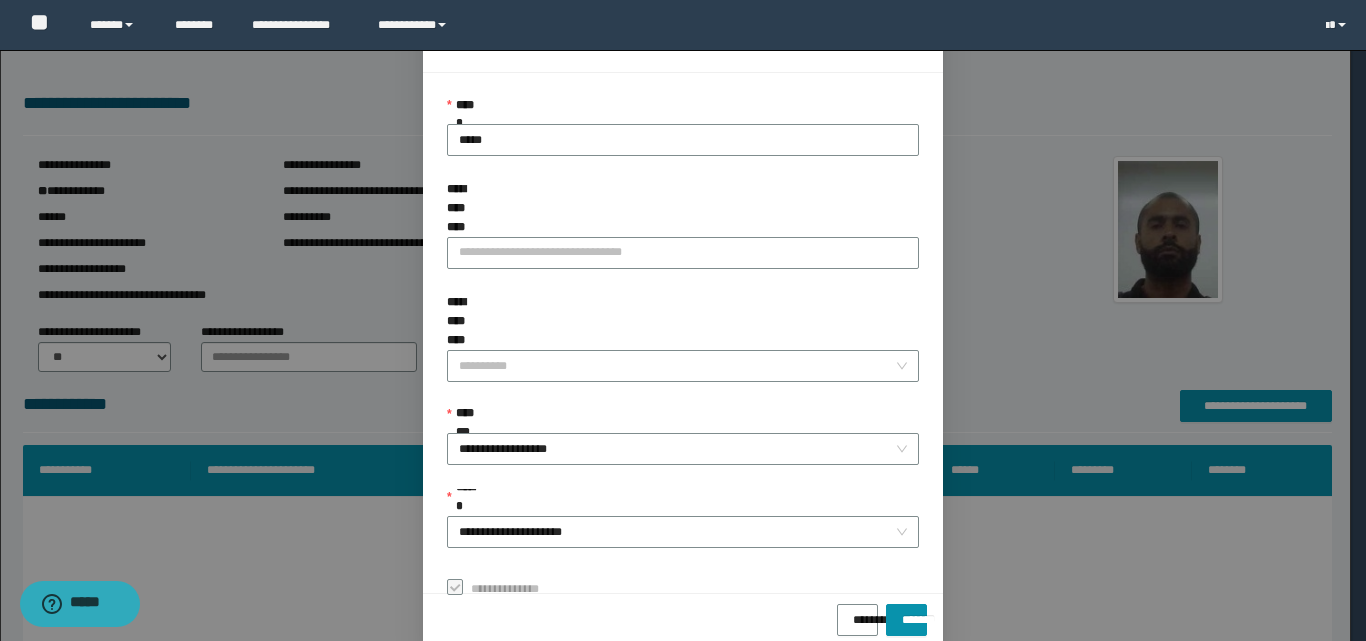 scroll, scrollTop: 111, scrollLeft: 0, axis: vertical 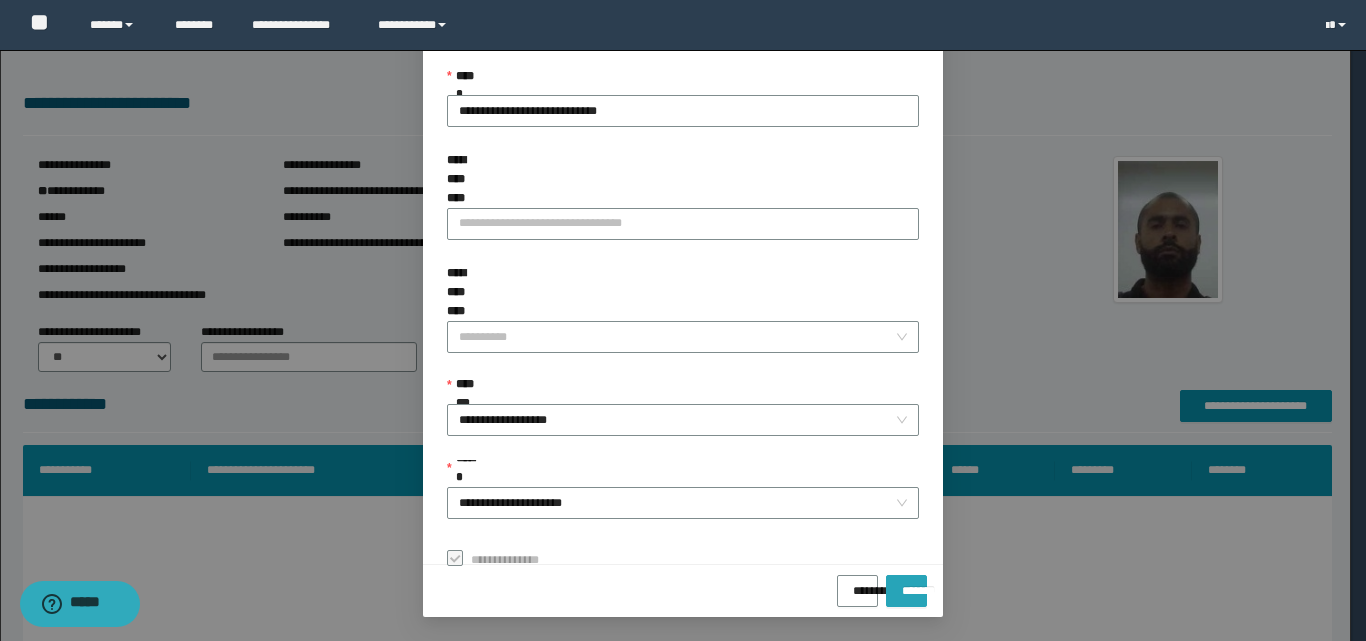 click on "*******" at bounding box center (906, 584) 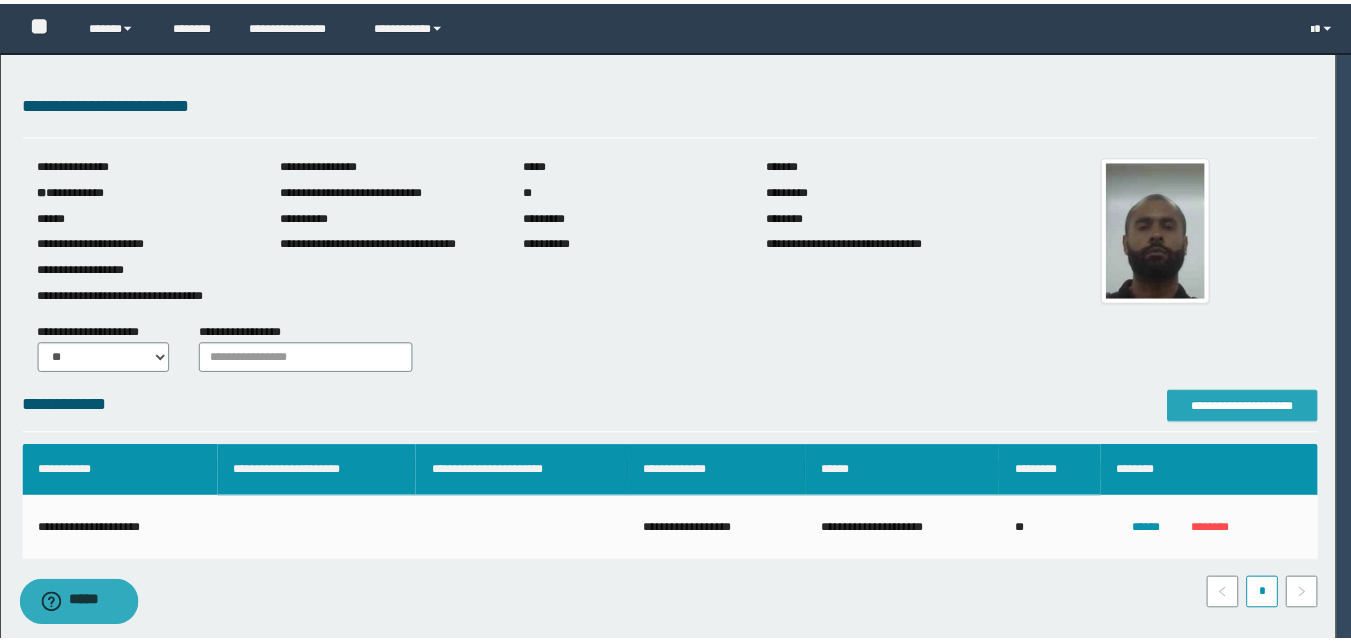 scroll, scrollTop: 0, scrollLeft: 0, axis: both 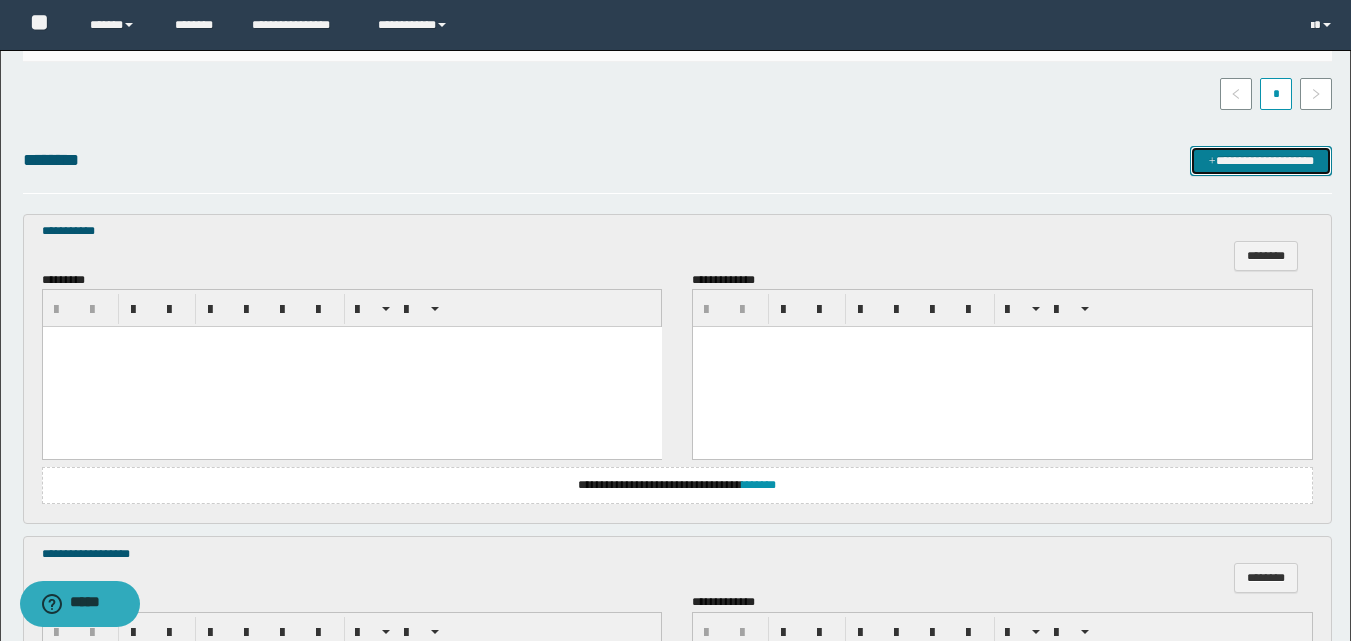 click on "**********" at bounding box center [1261, 161] 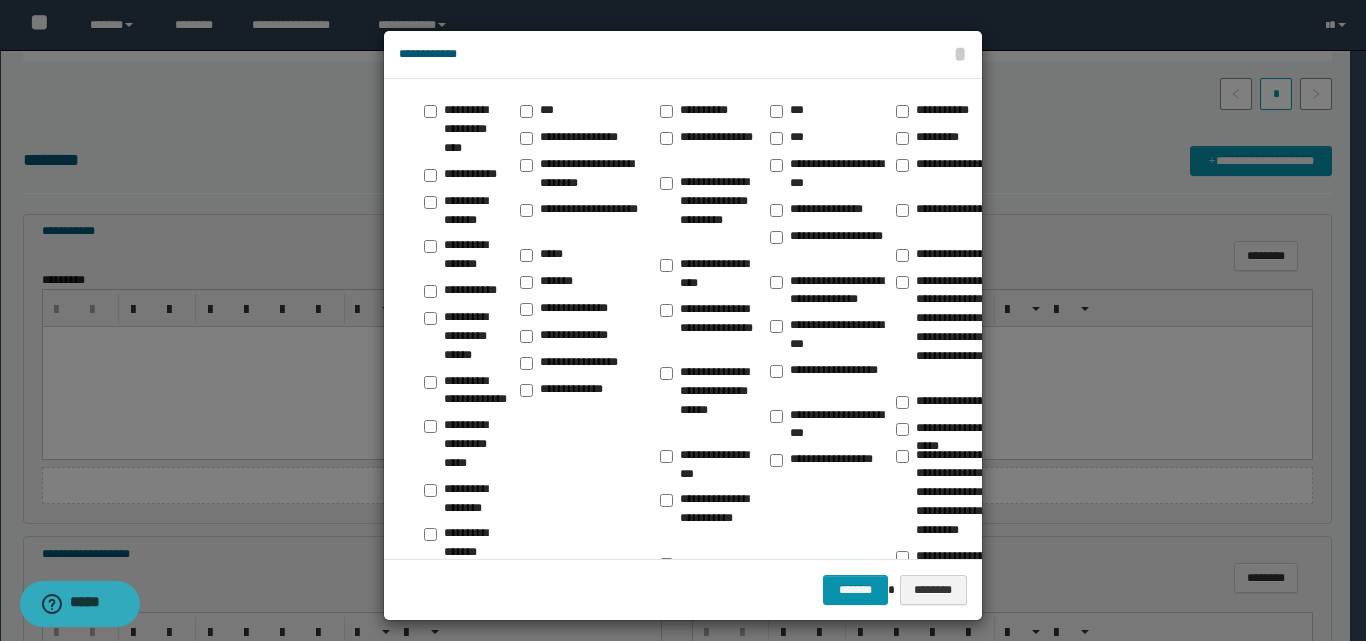 click at bounding box center (683, 325) 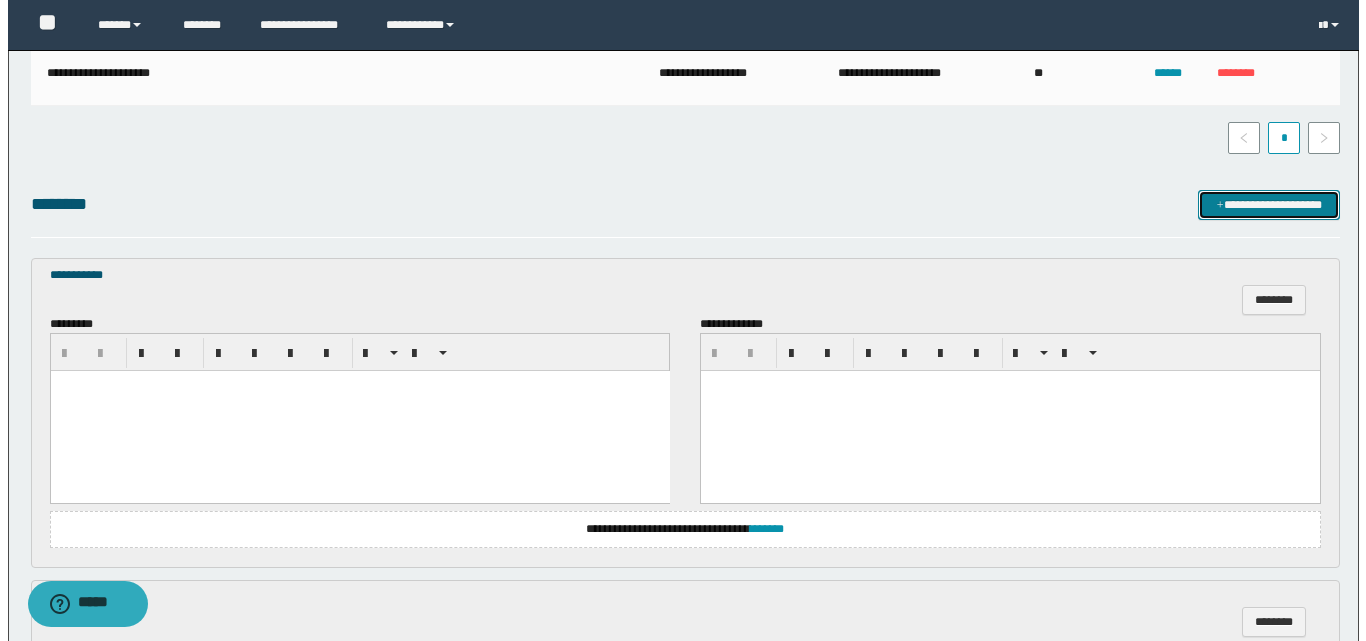 scroll, scrollTop: 200, scrollLeft: 0, axis: vertical 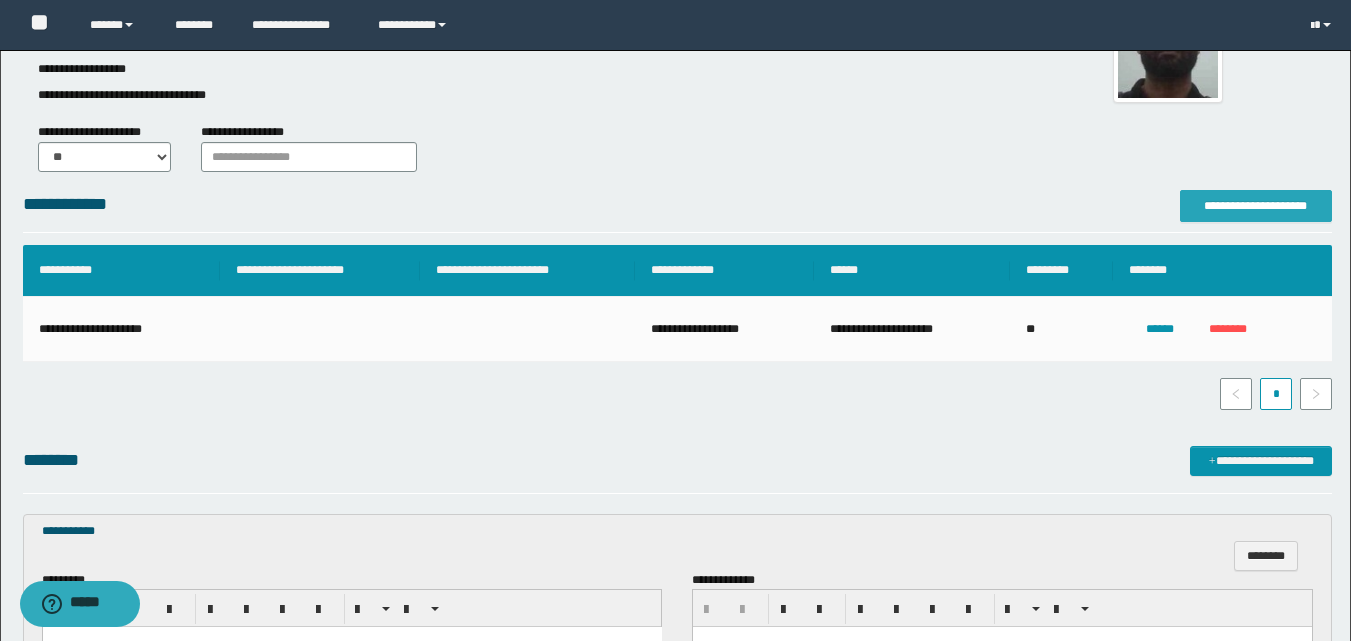 click on "**********" at bounding box center [1256, 206] 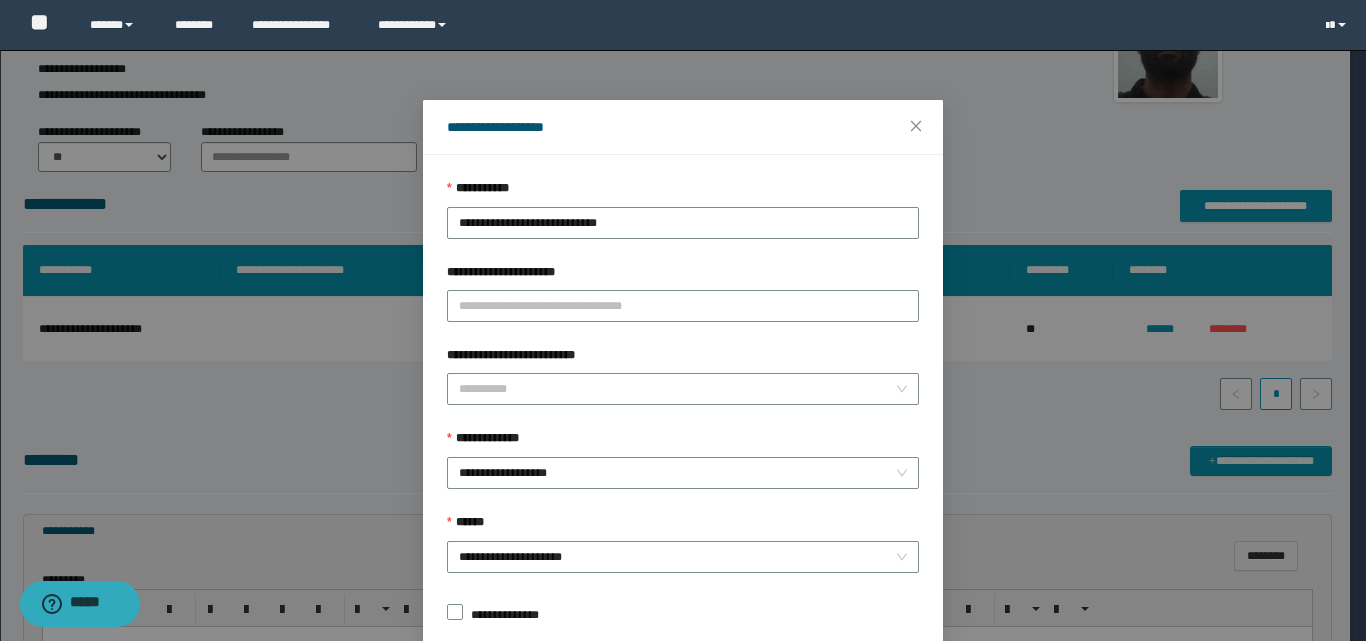 scroll, scrollTop: 111, scrollLeft: 0, axis: vertical 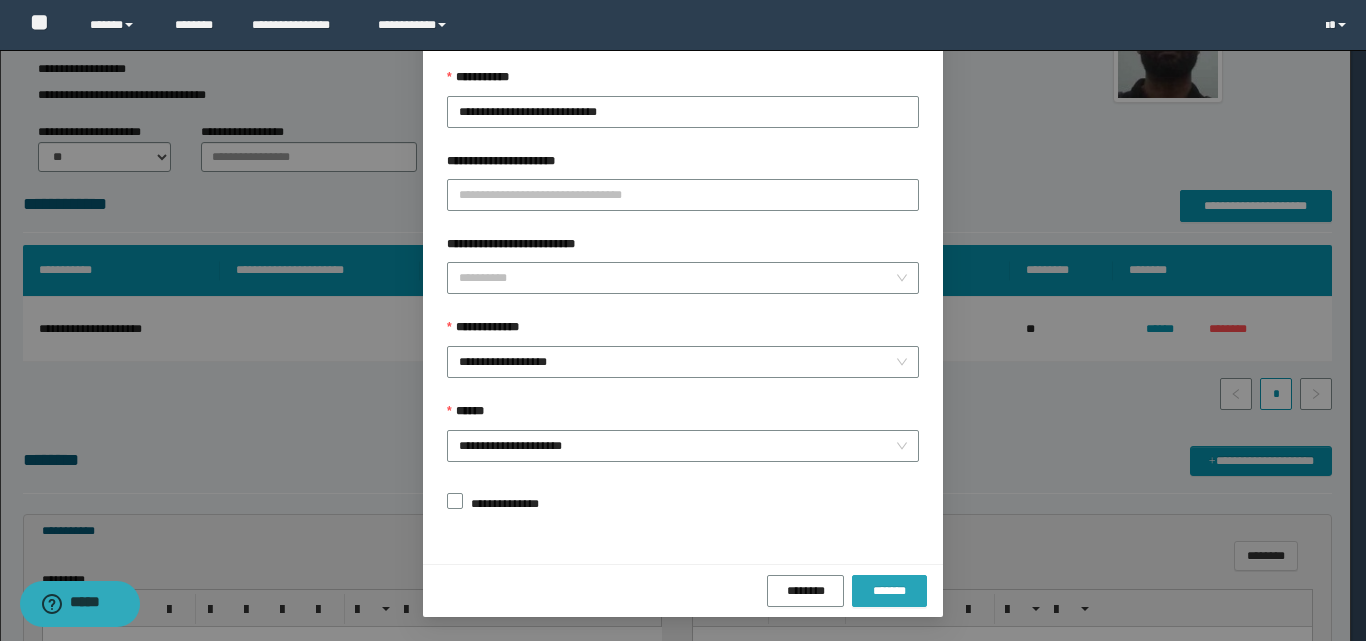click on "*******" at bounding box center [889, 591] 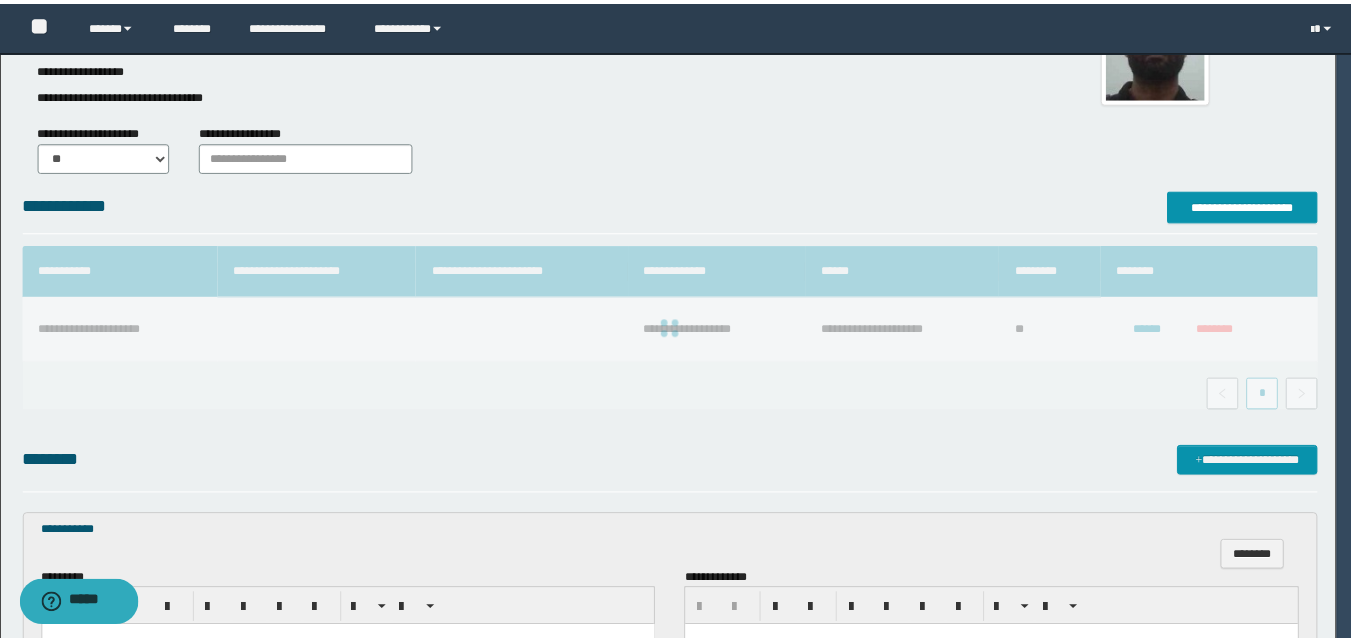 scroll, scrollTop: 64, scrollLeft: 0, axis: vertical 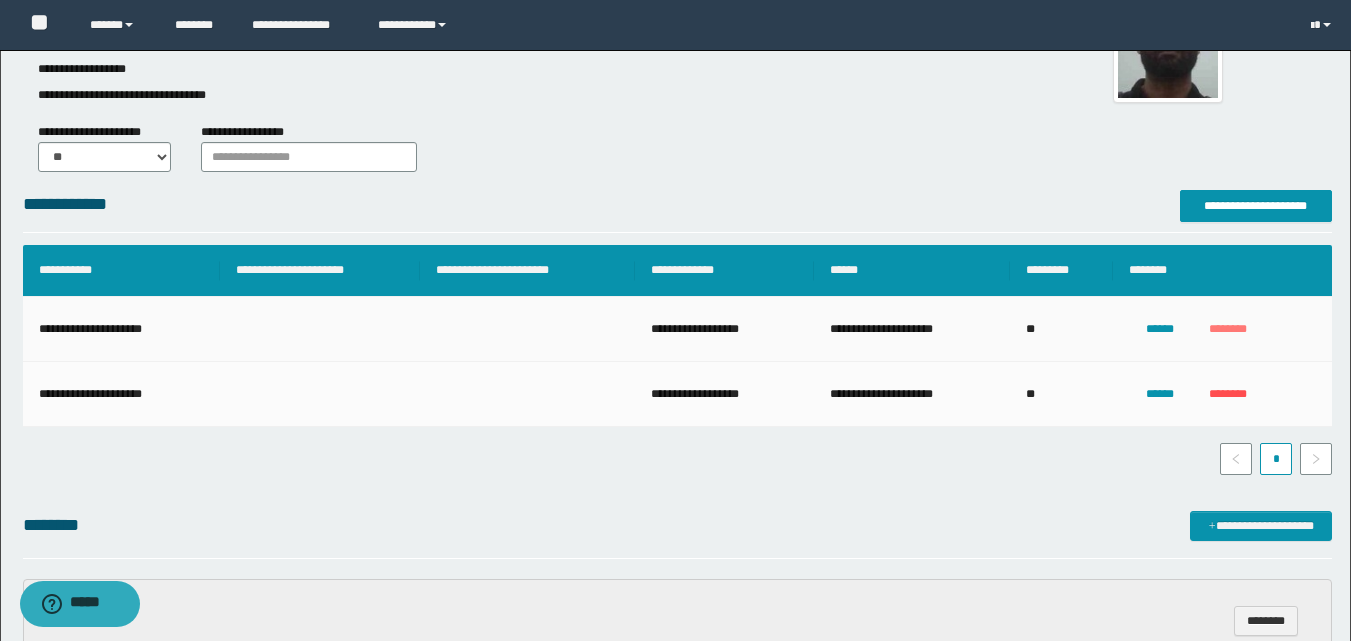 click on "********" at bounding box center [1228, 329] 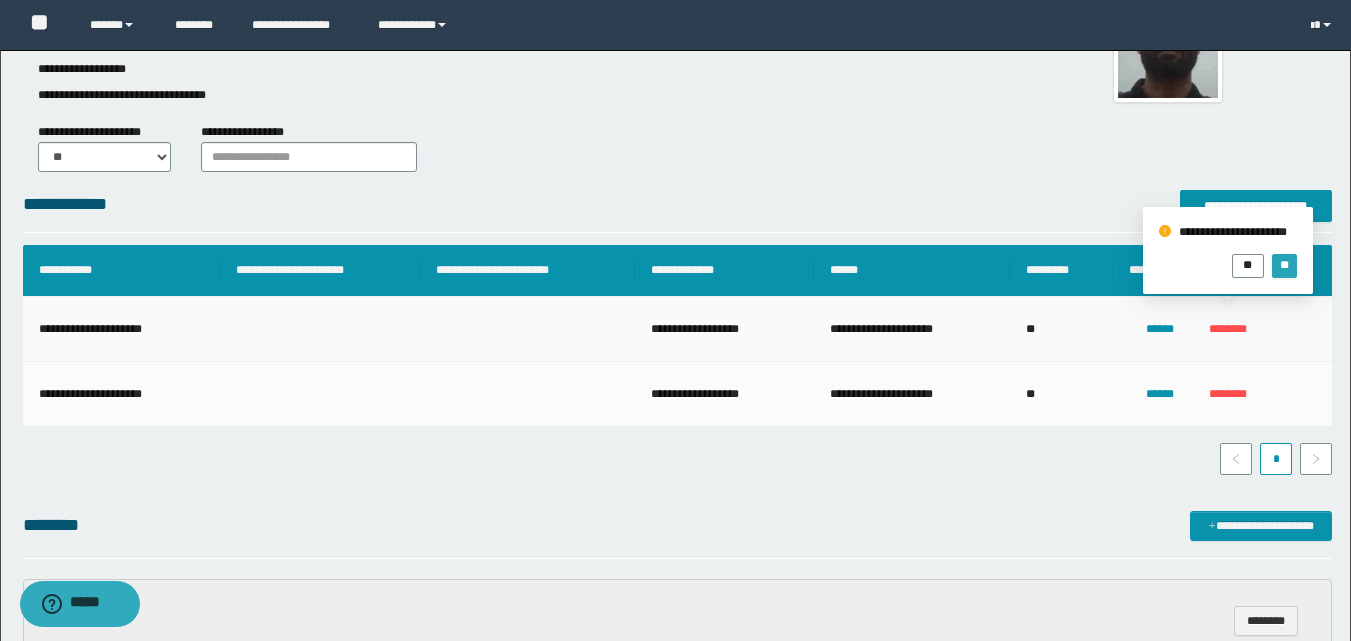 click on "**" at bounding box center (1284, 265) 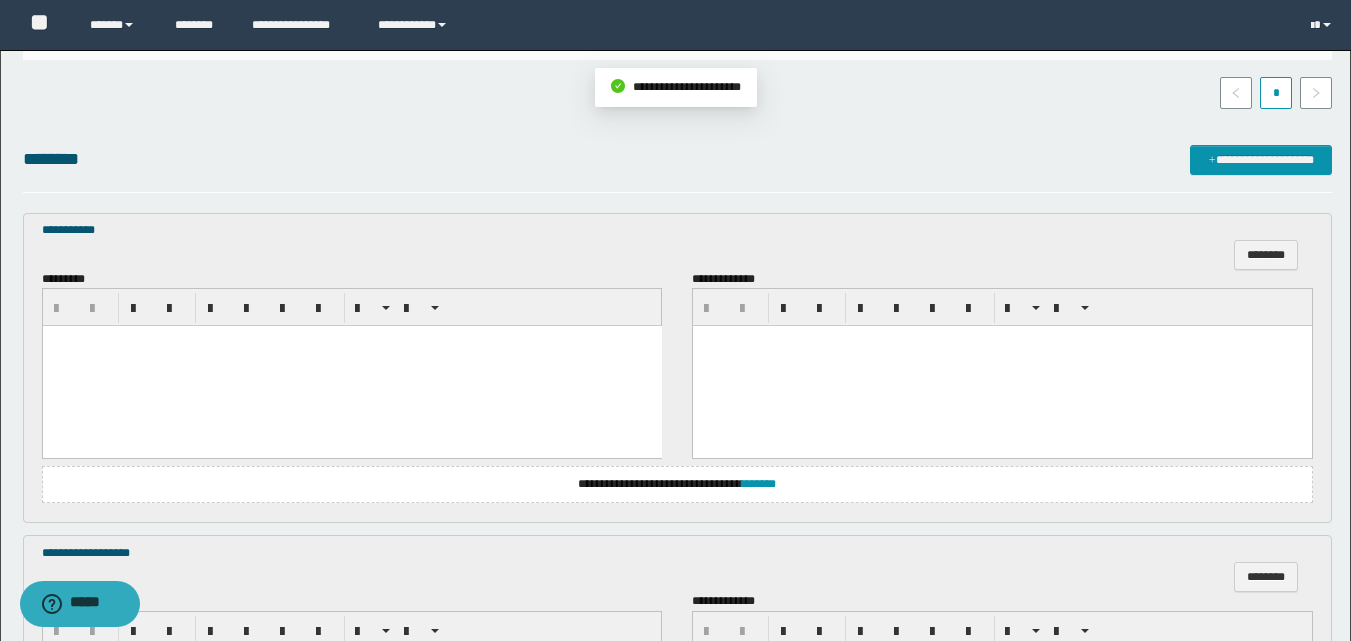 scroll, scrollTop: 500, scrollLeft: 0, axis: vertical 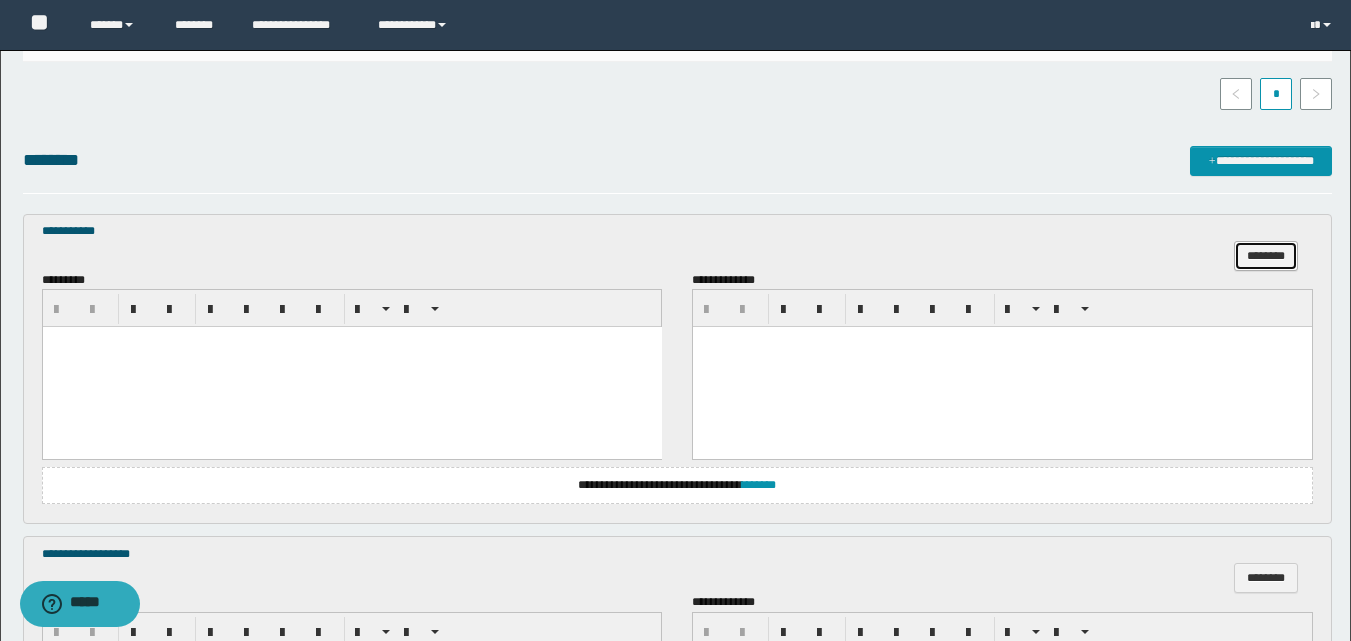 click on "********" at bounding box center (1266, 256) 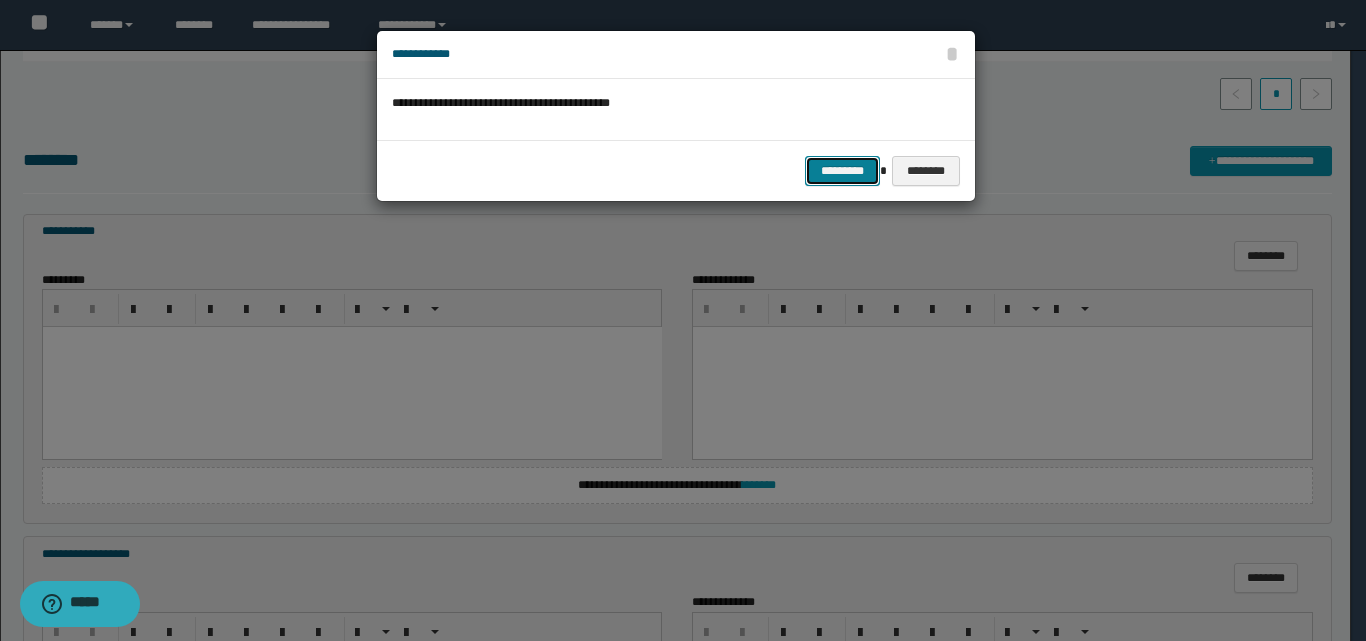 click on "*********" at bounding box center [842, 171] 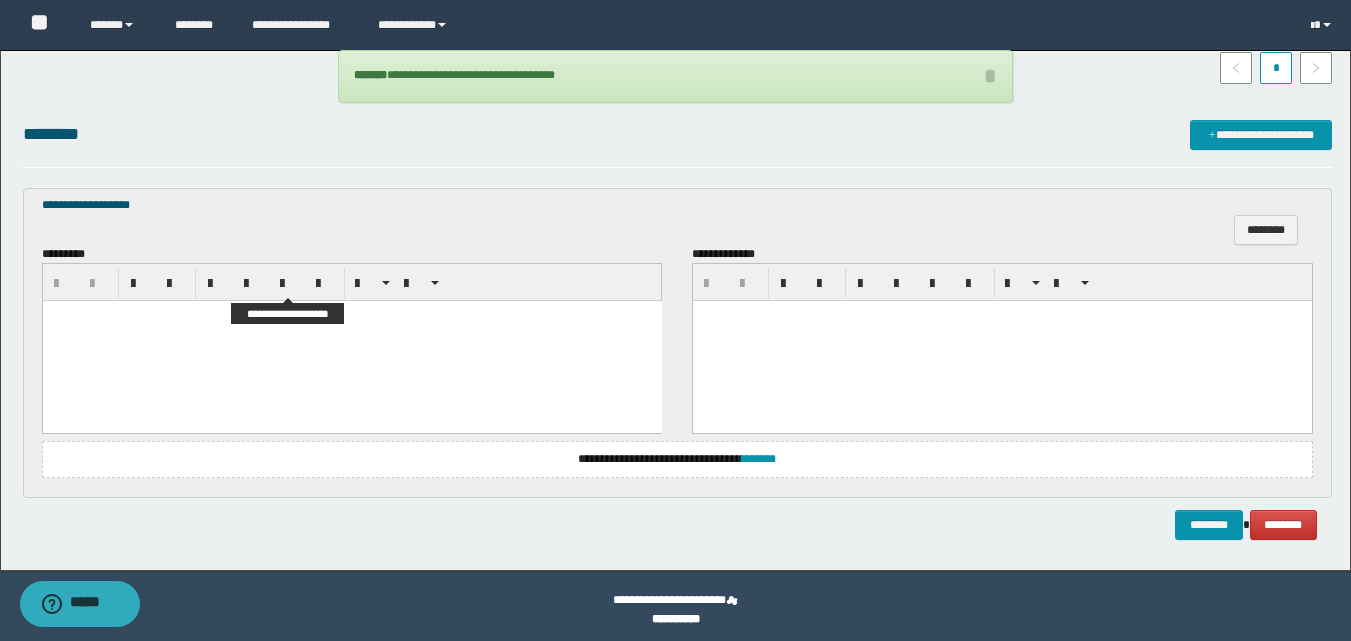 scroll, scrollTop: 534, scrollLeft: 0, axis: vertical 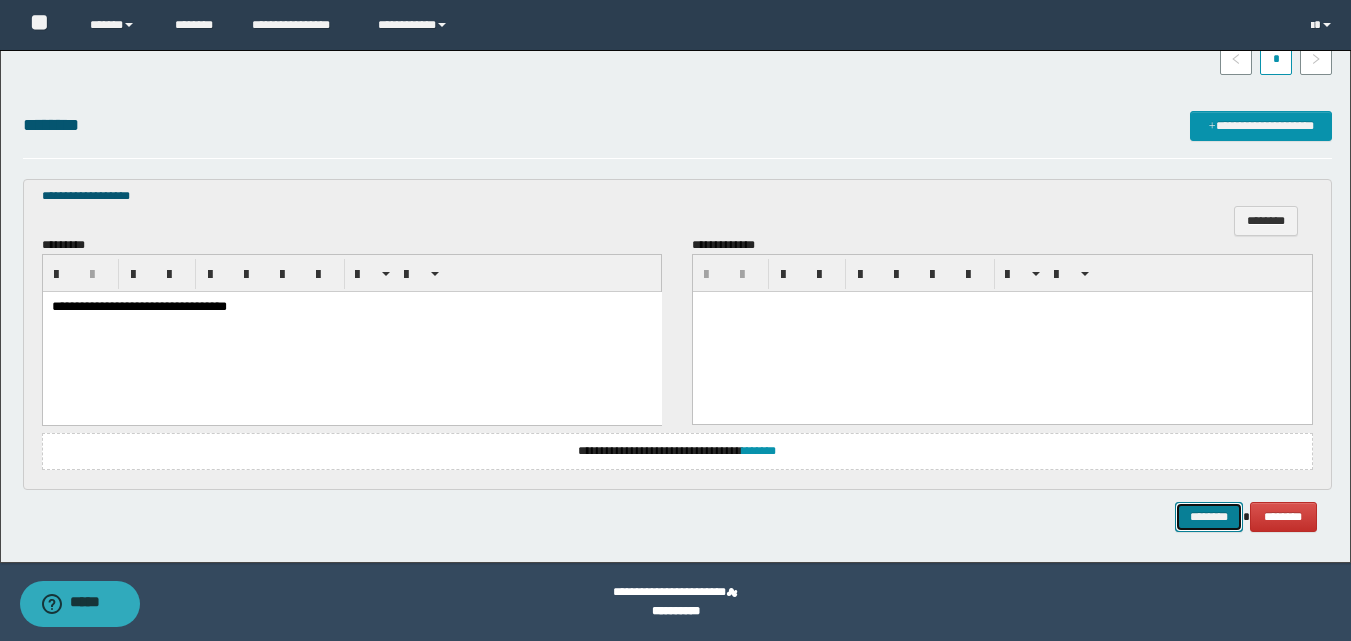click on "********" at bounding box center (1209, 517) 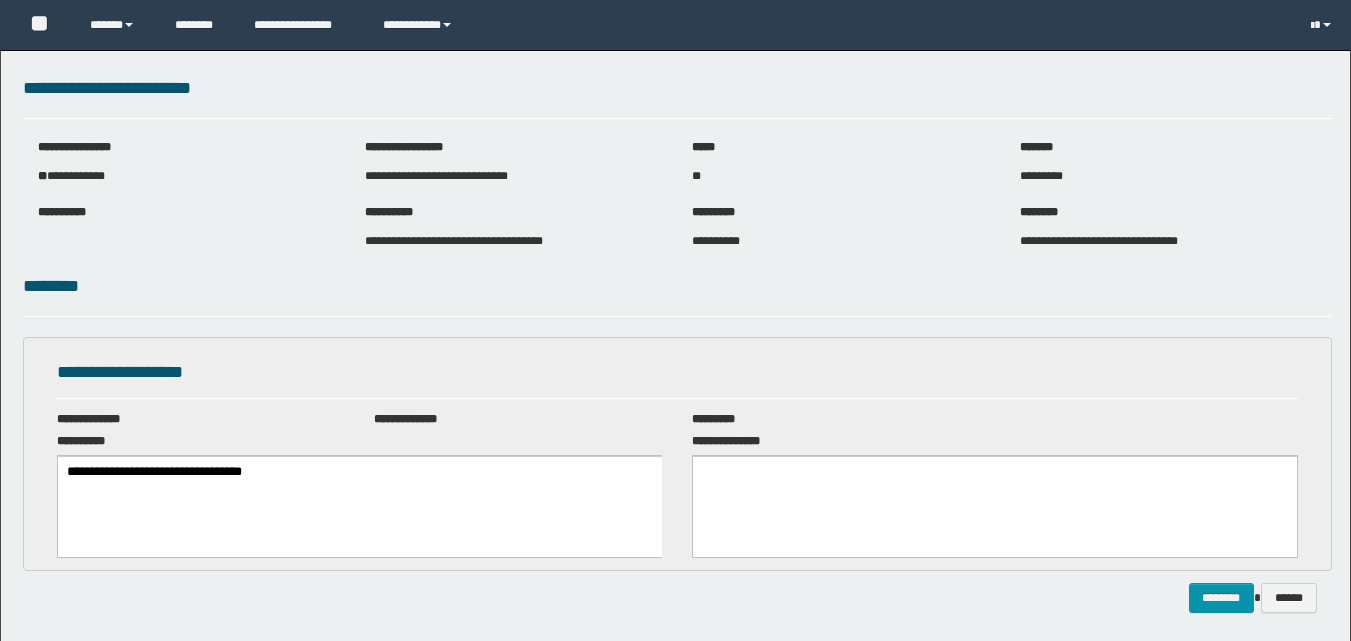 scroll, scrollTop: 0, scrollLeft: 0, axis: both 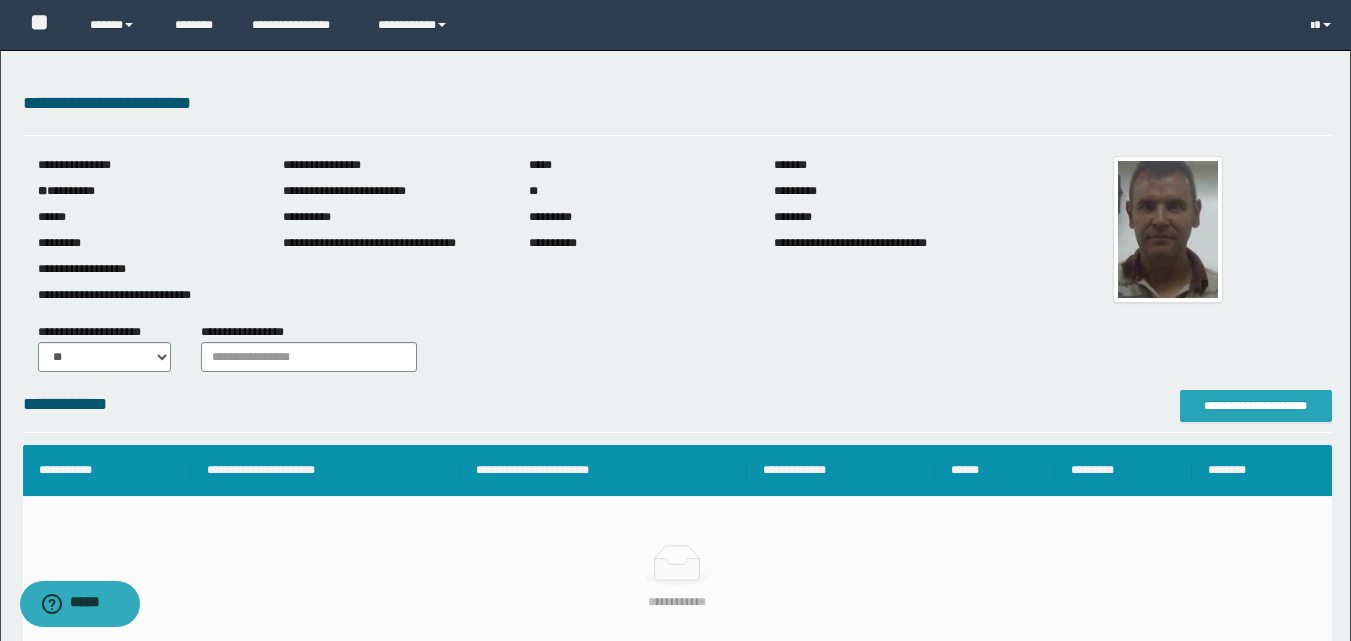 click on "**********" at bounding box center (1256, 406) 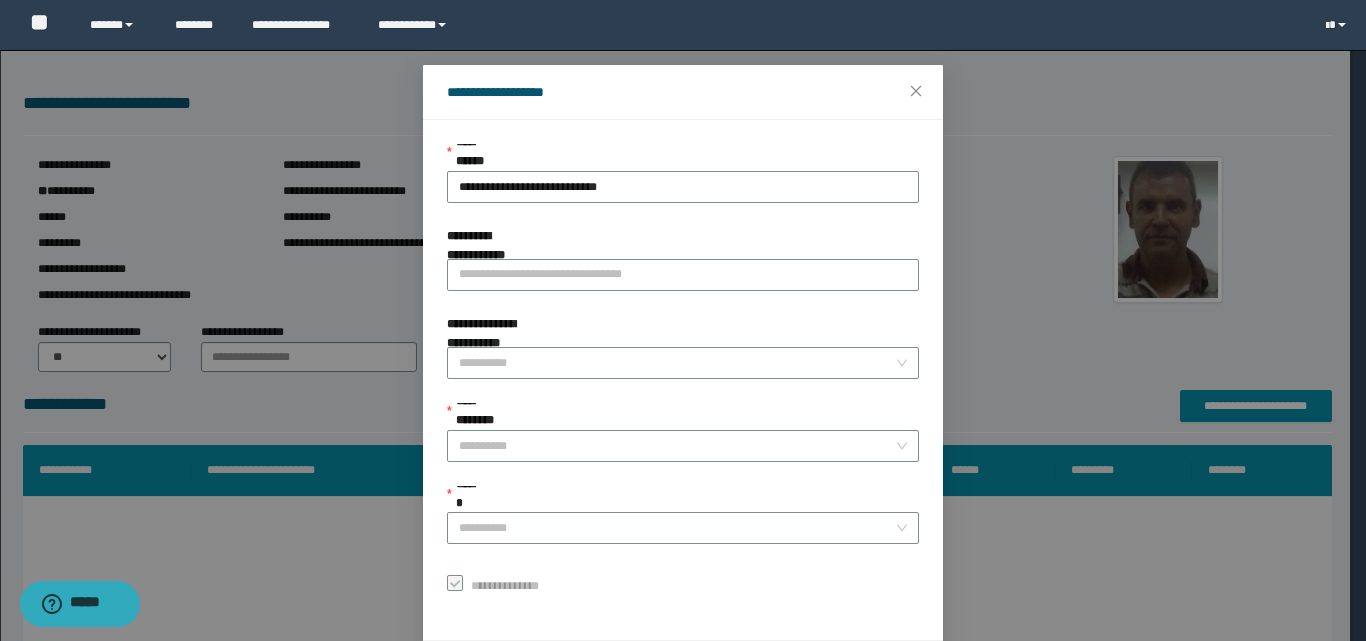 scroll, scrollTop: 111, scrollLeft: 0, axis: vertical 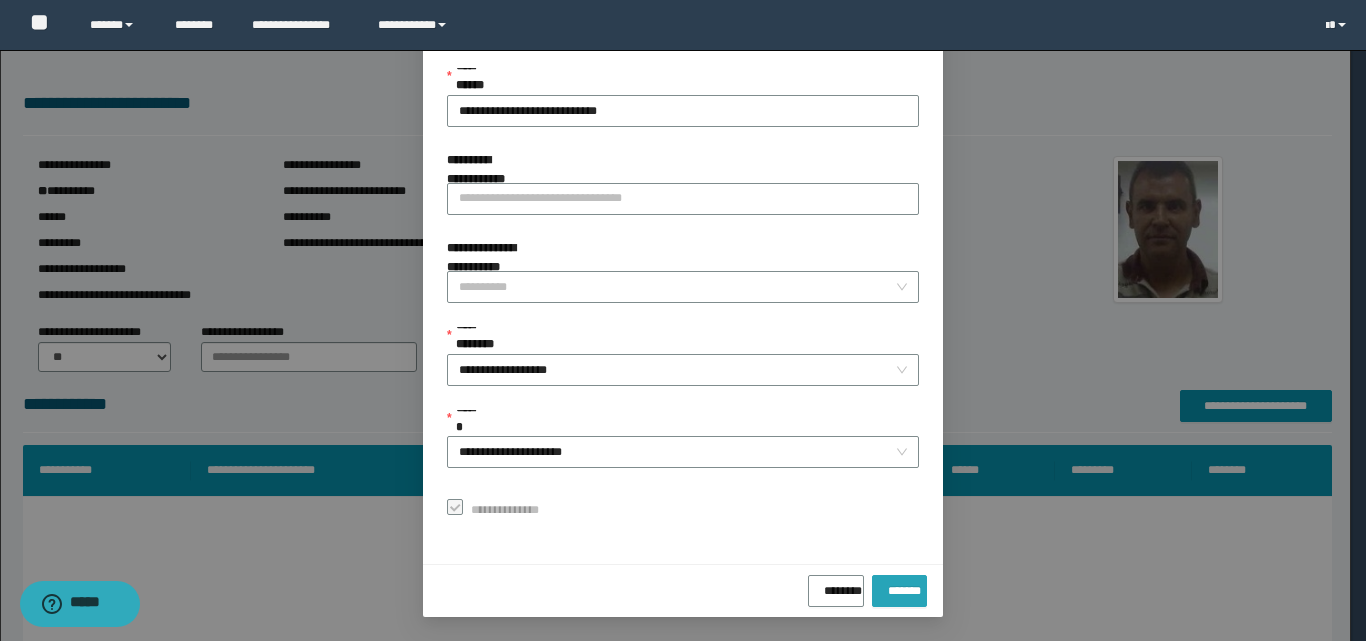 click on "*******" at bounding box center [899, 591] 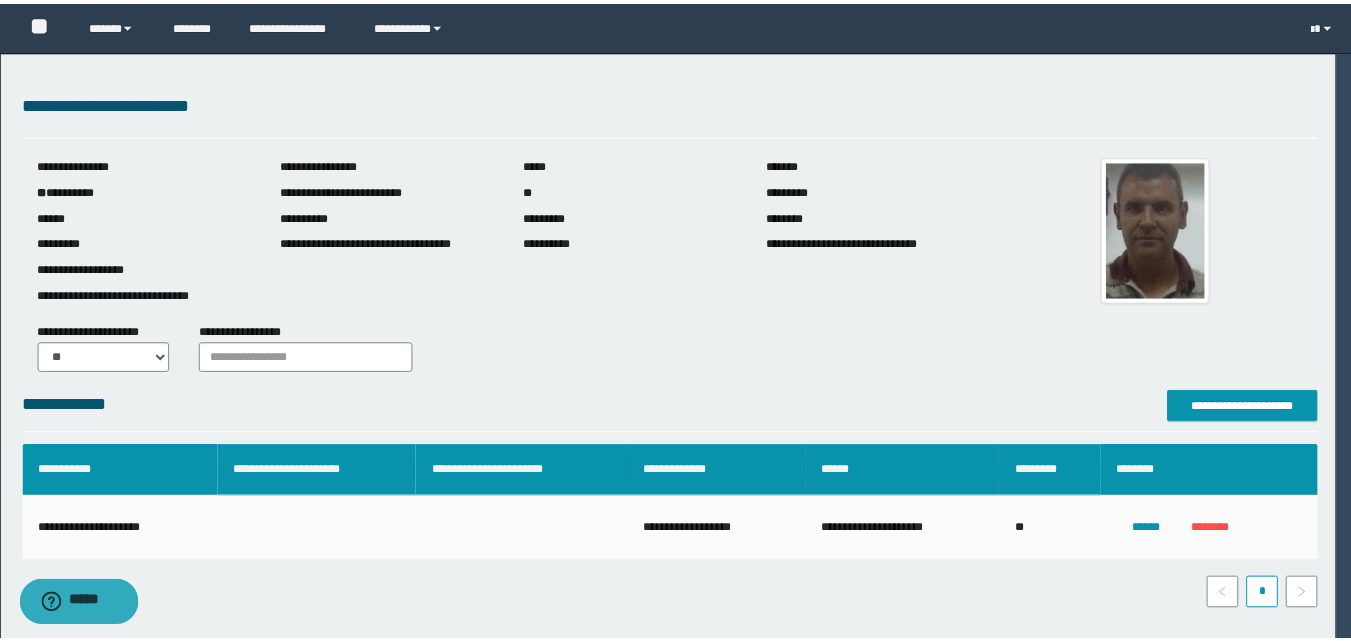 scroll, scrollTop: 64, scrollLeft: 0, axis: vertical 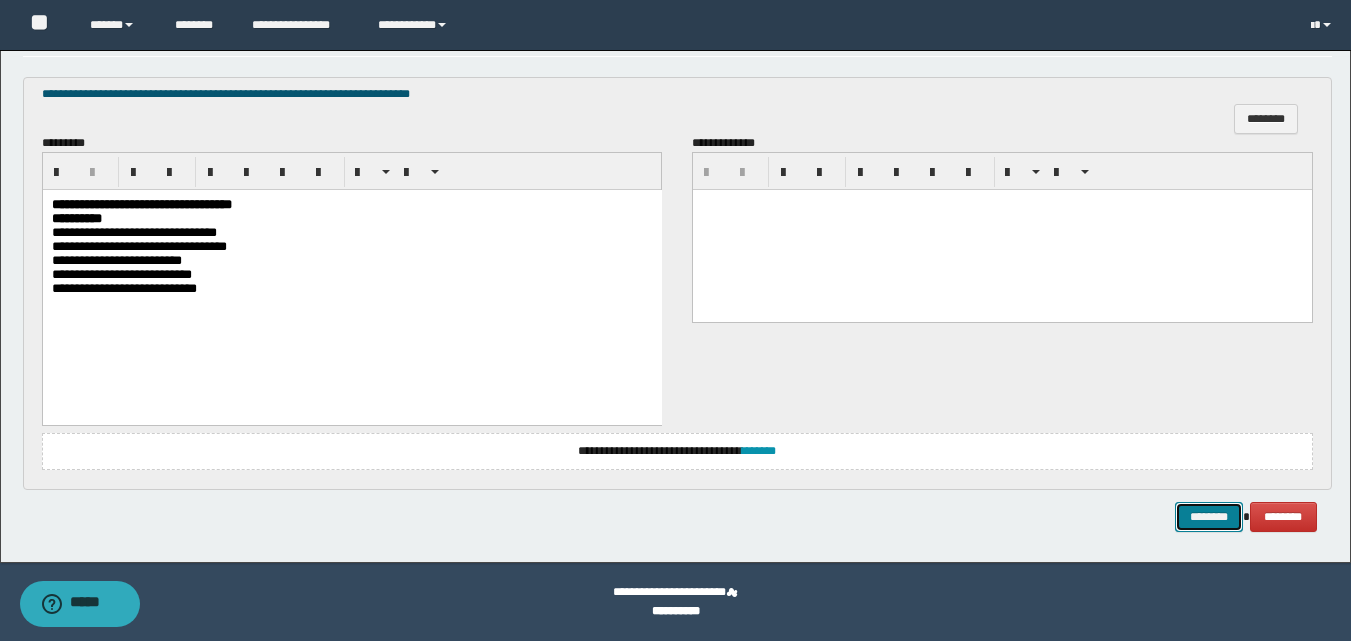 click on "********" at bounding box center [1209, 517] 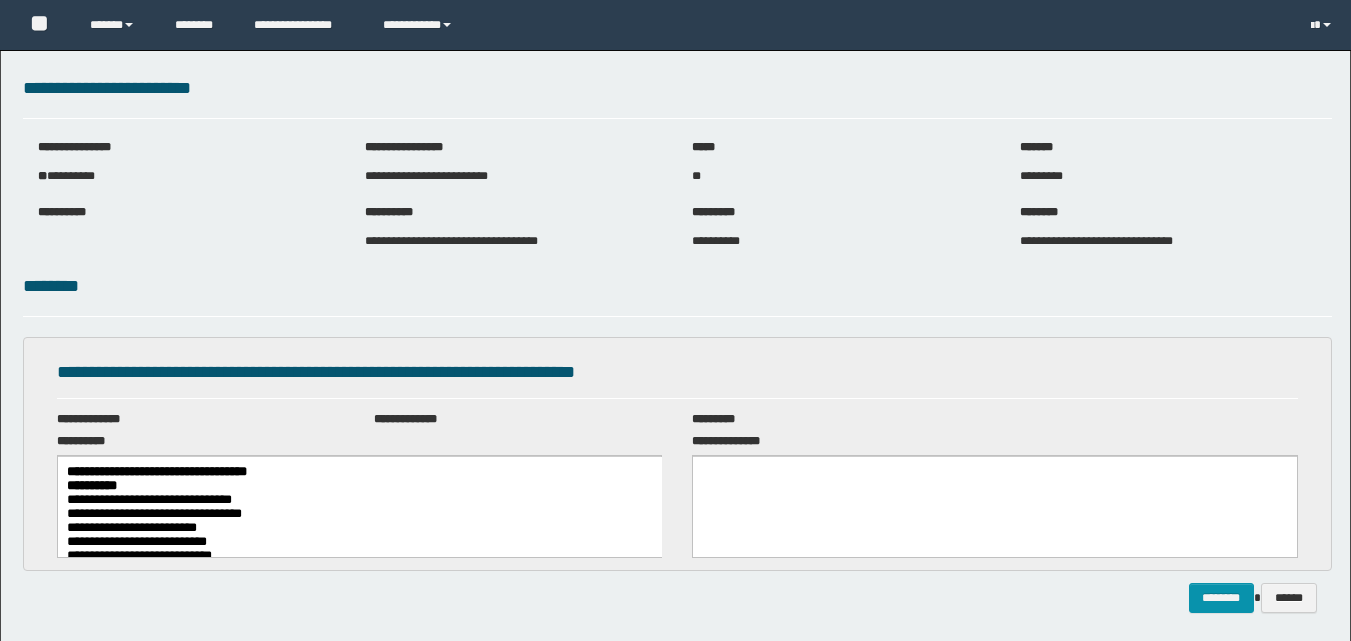 scroll, scrollTop: 0, scrollLeft: 0, axis: both 